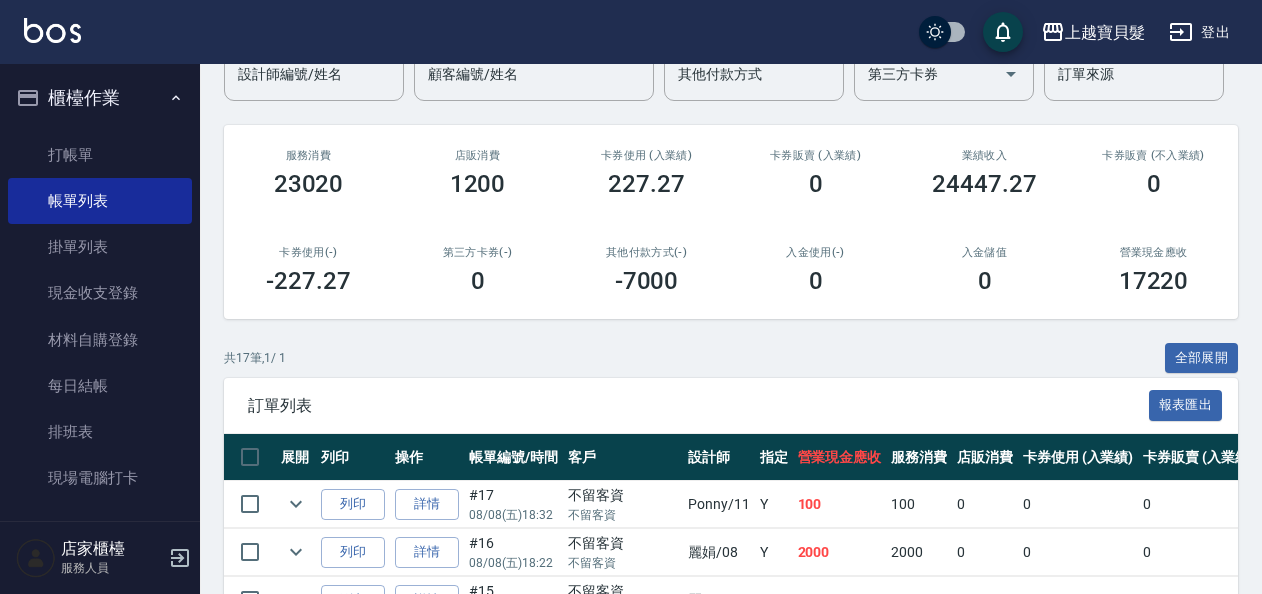 scroll, scrollTop: 0, scrollLeft: 0, axis: both 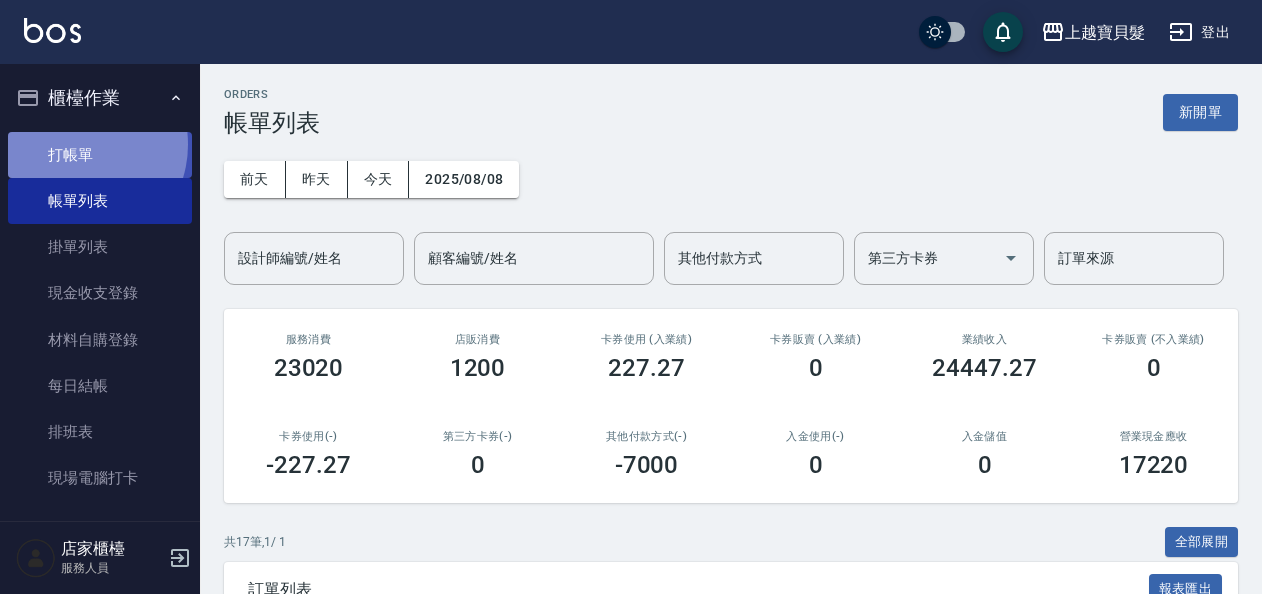 click on "打帳單" at bounding box center [100, 155] 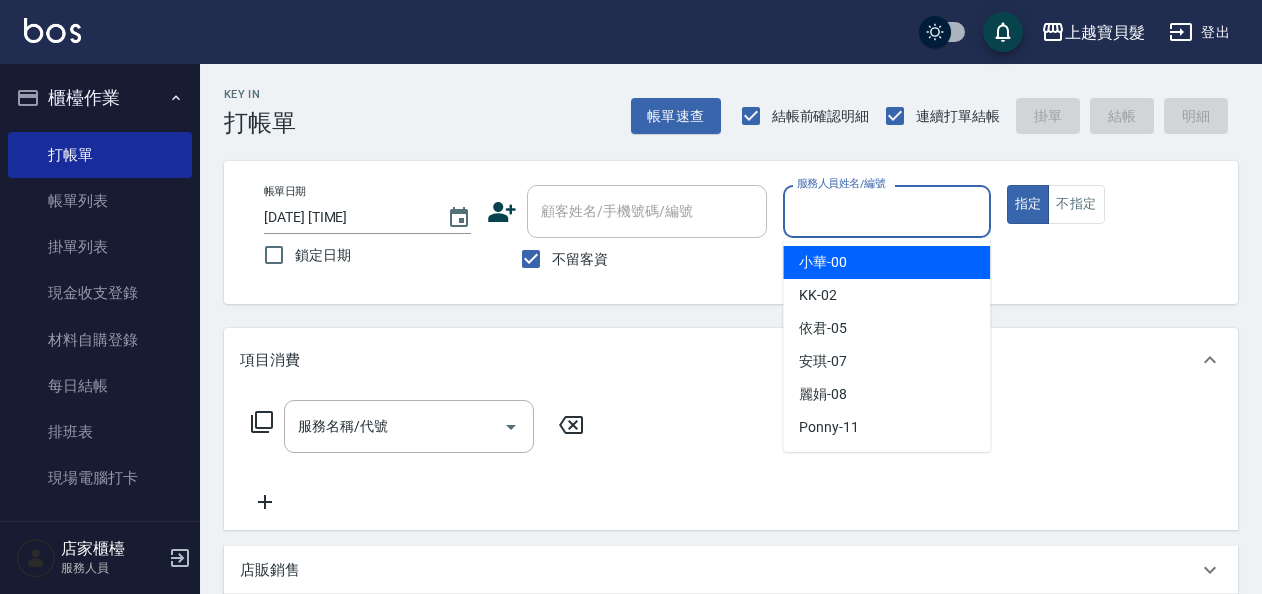 click on "服務人員姓名/編號" at bounding box center (886, 211) 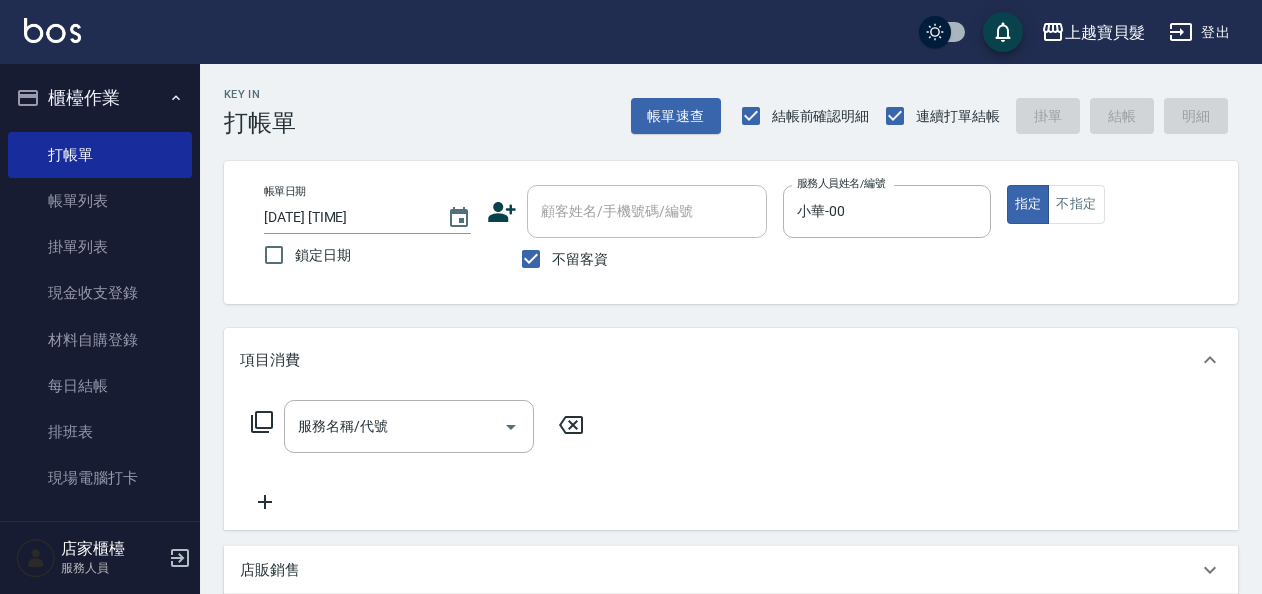 click 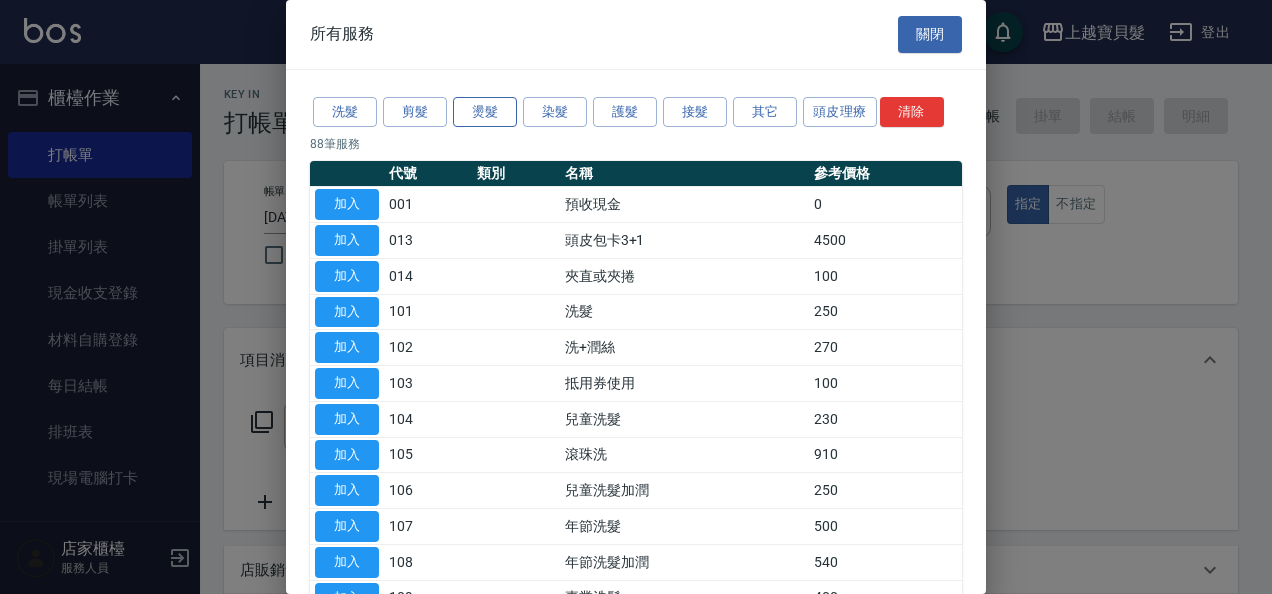 click on "燙髮" at bounding box center [485, 112] 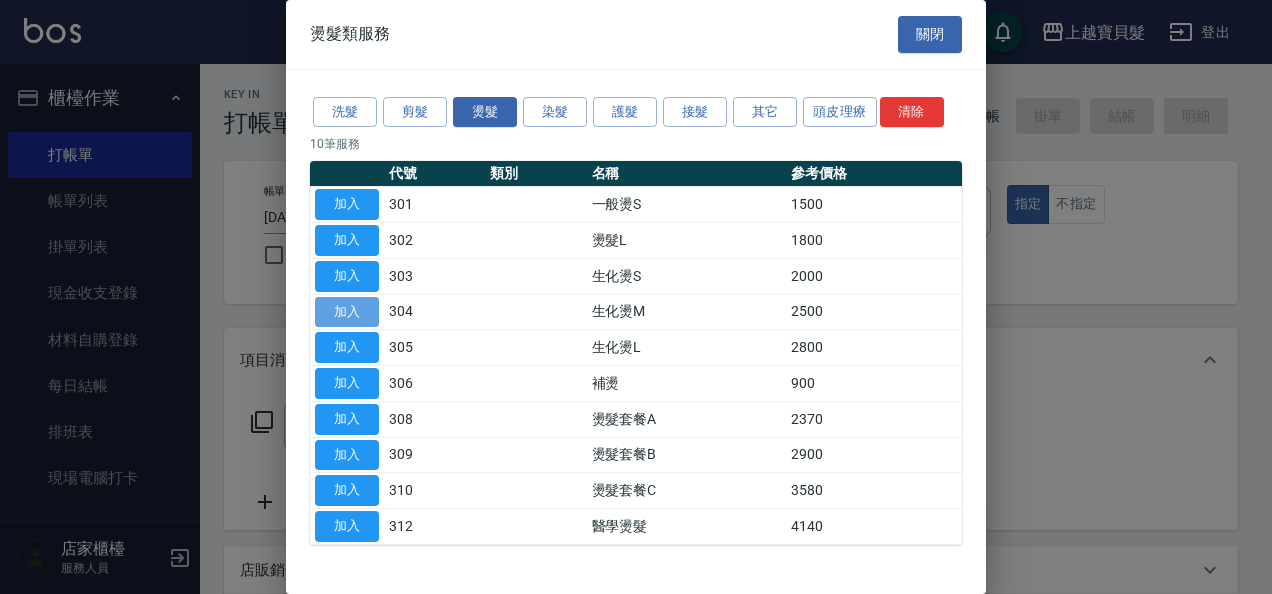 click on "加入" at bounding box center [347, 312] 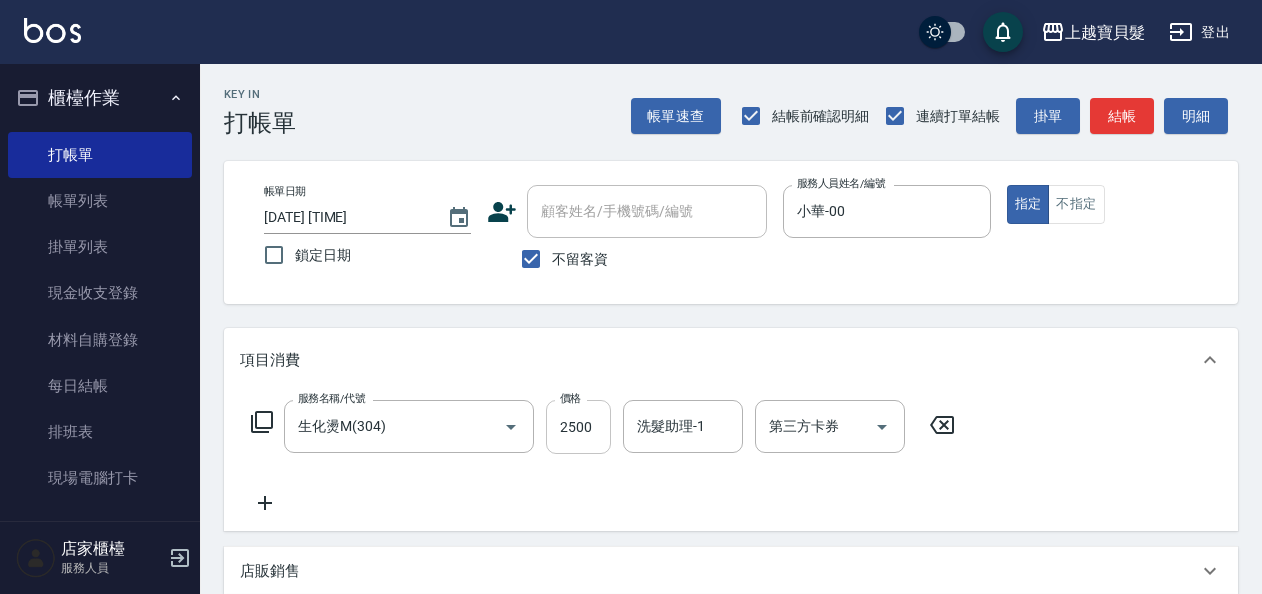 click on "2500" at bounding box center (578, 427) 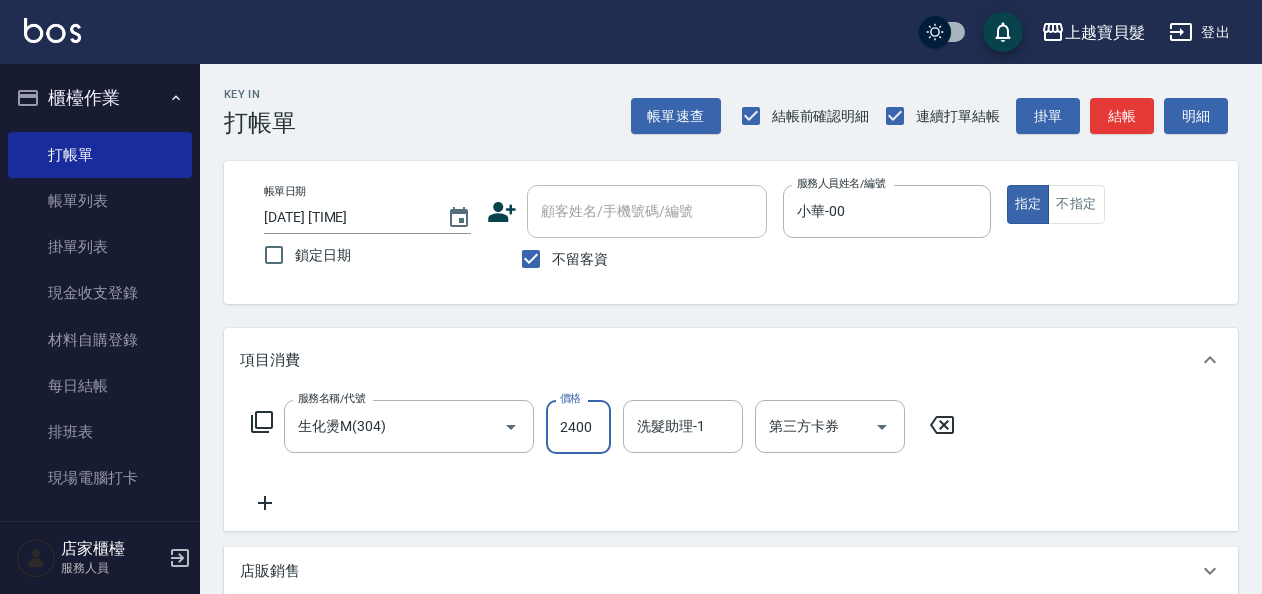 type on "2400" 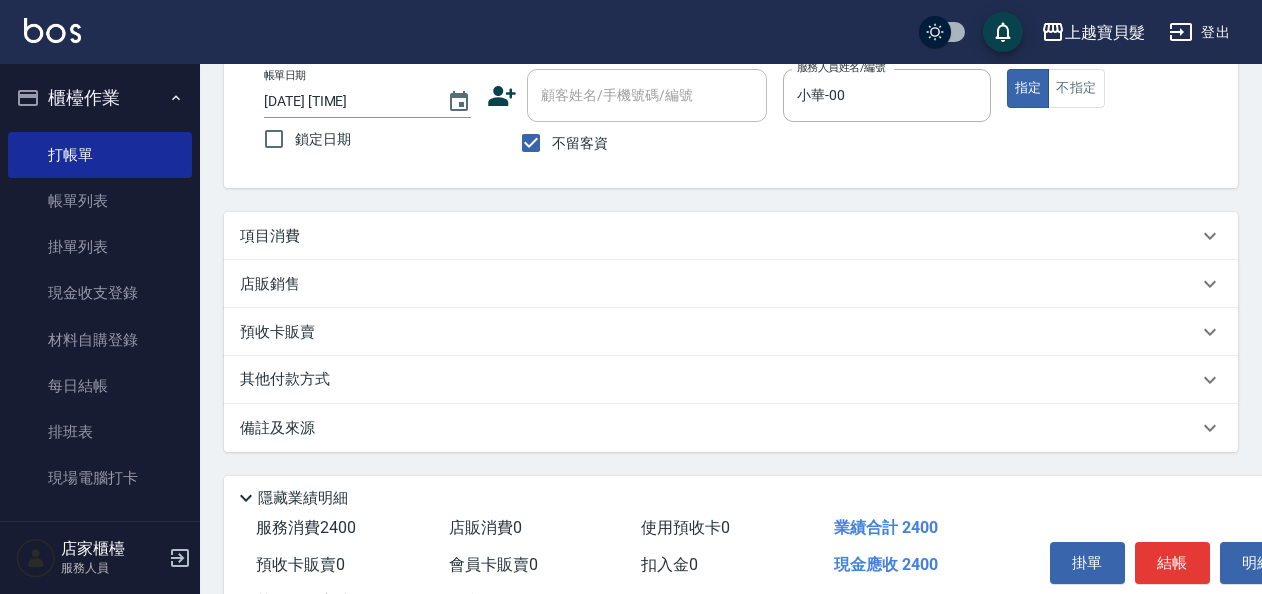 scroll, scrollTop: 198, scrollLeft: 0, axis: vertical 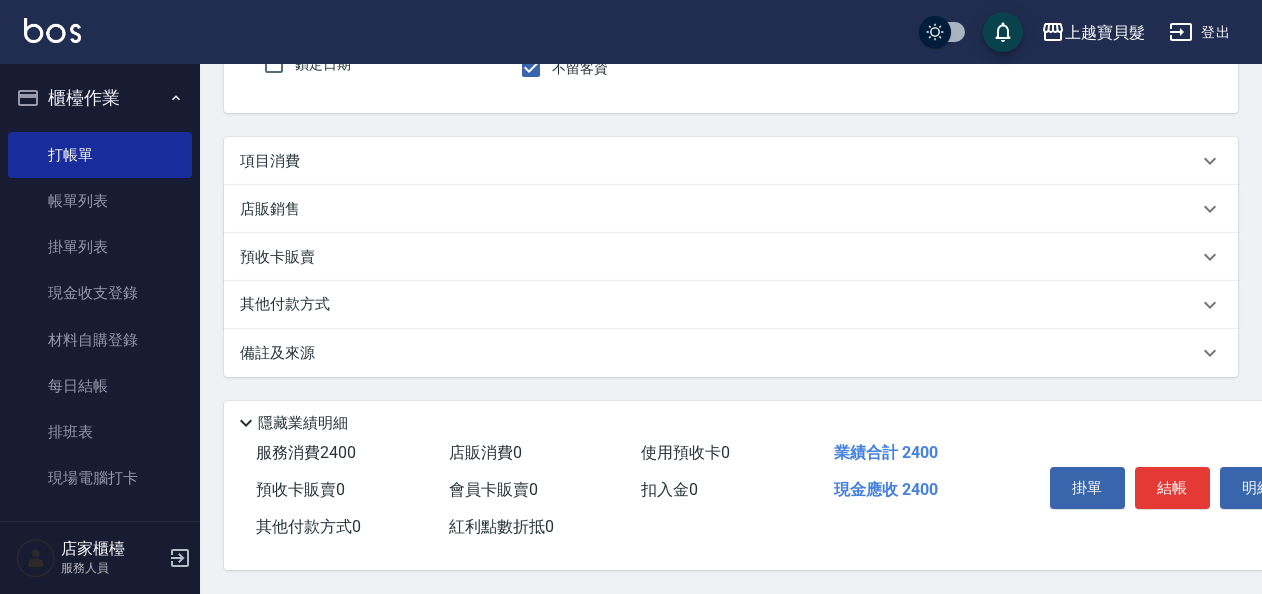 click on "其他付款方式" at bounding box center (290, 305) 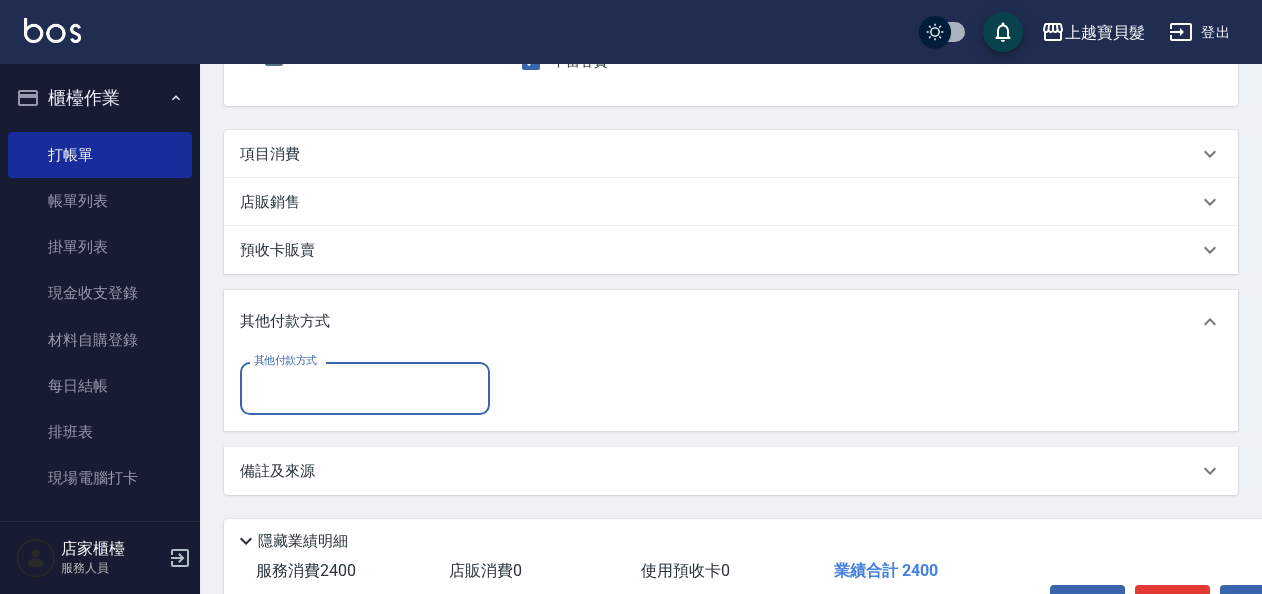 scroll, scrollTop: 0, scrollLeft: 0, axis: both 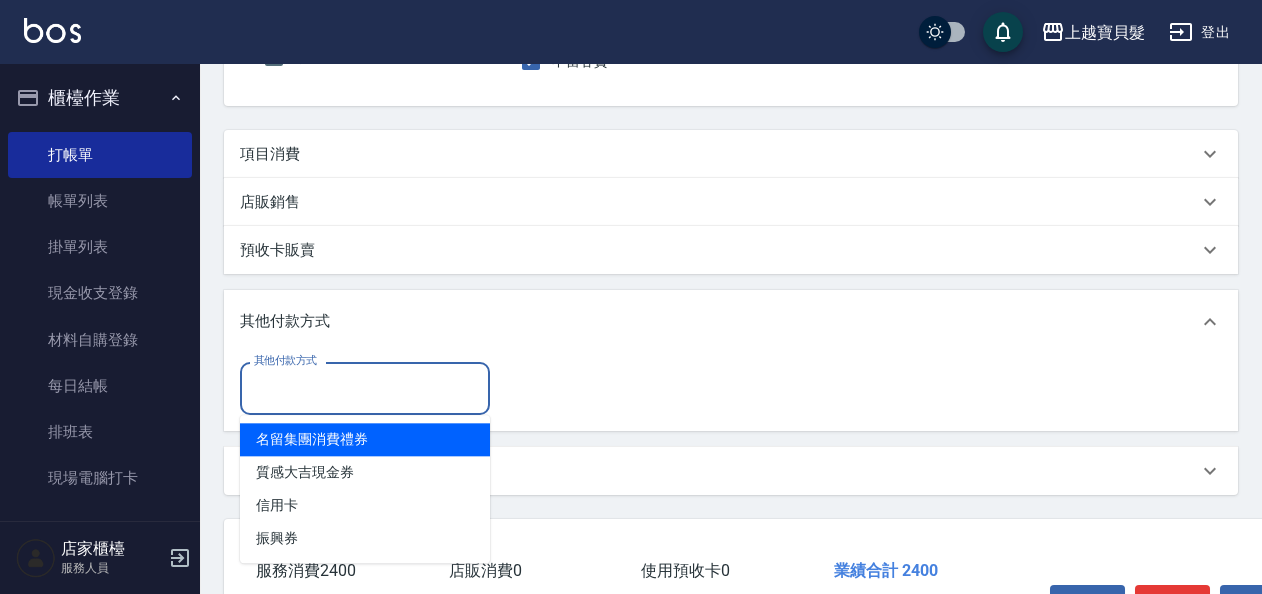 click on "其他付款方式" at bounding box center [365, 388] 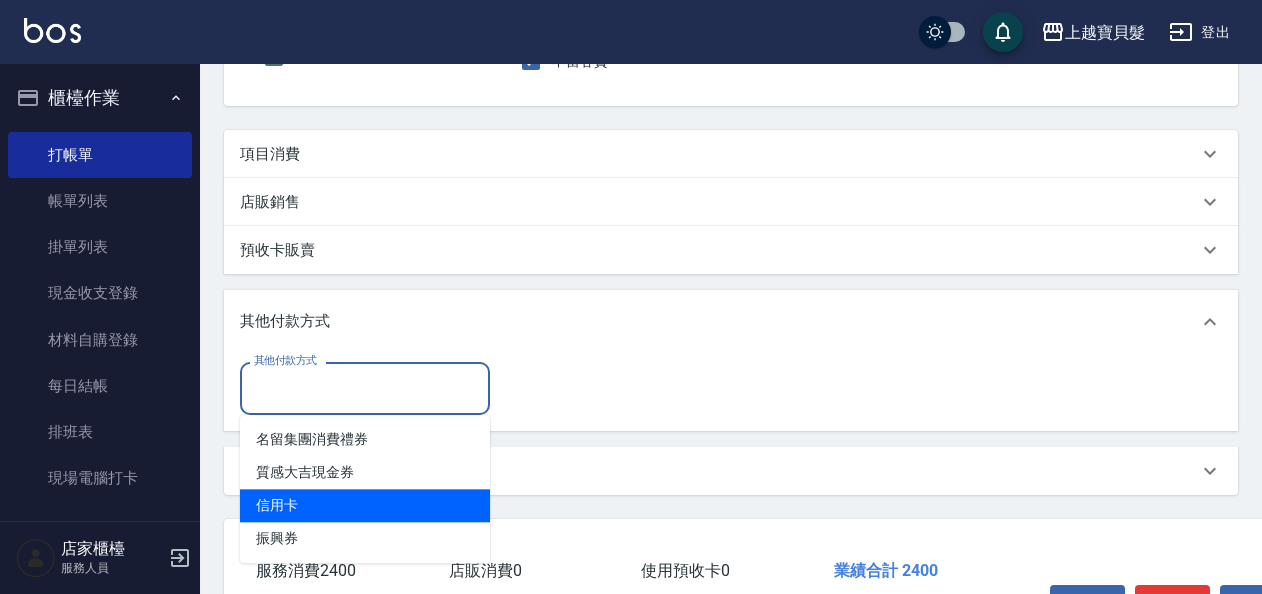 click on "信用卡" at bounding box center [365, 505] 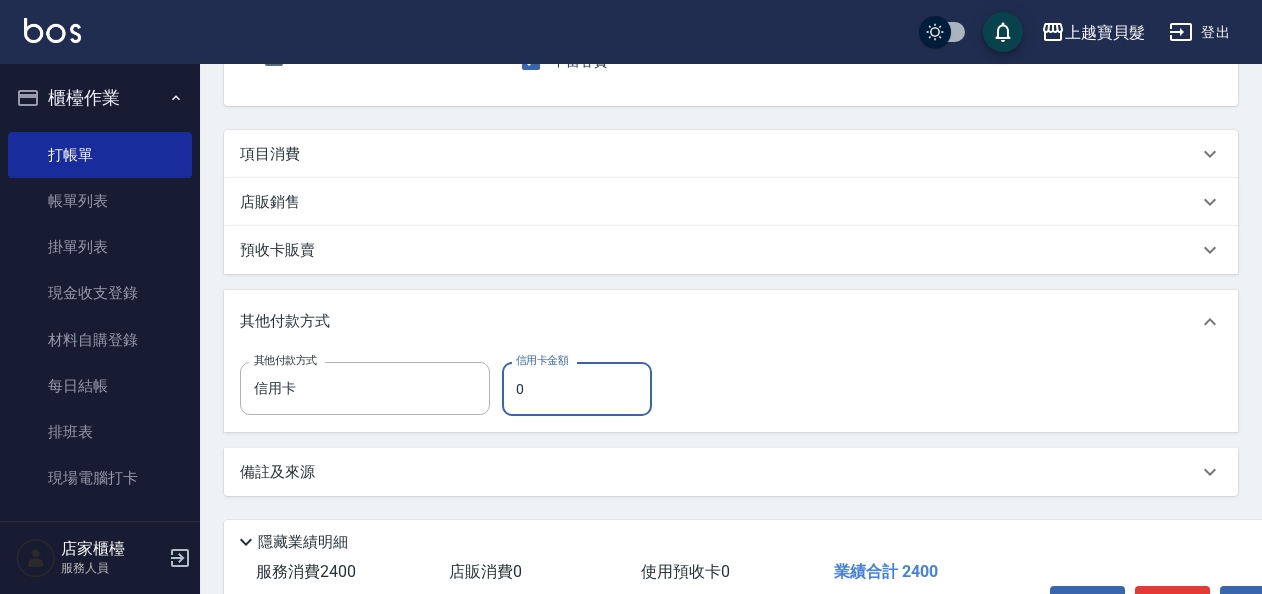 drag, startPoint x: 534, startPoint y: 394, endPoint x: 504, endPoint y: 394, distance: 30 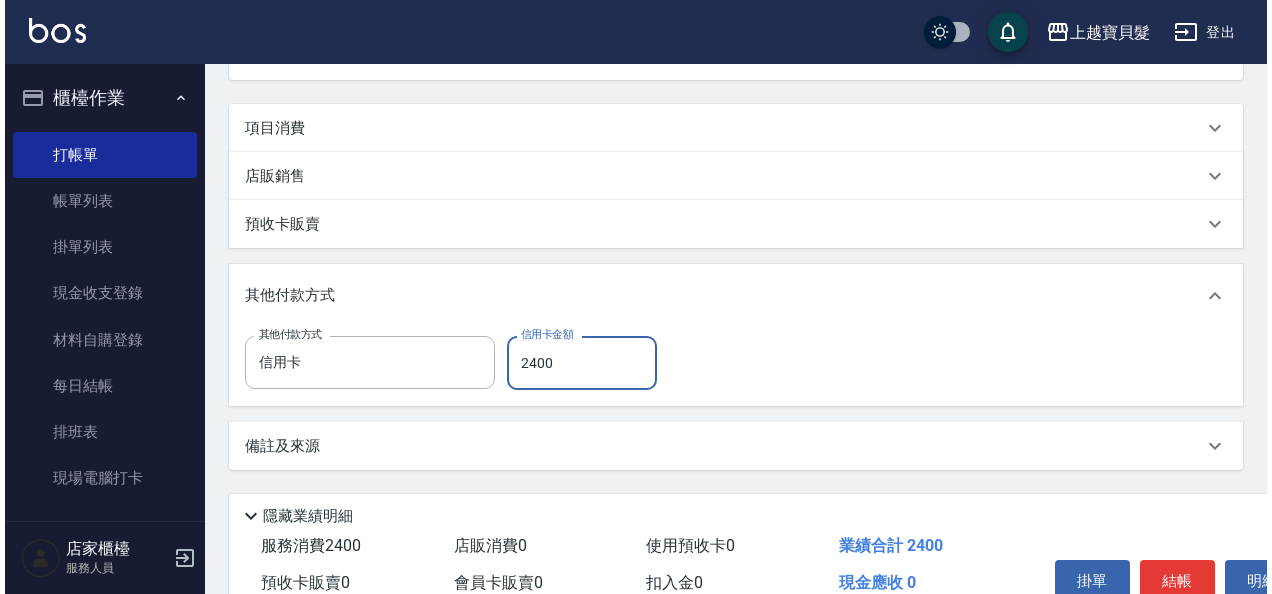 scroll, scrollTop: 324, scrollLeft: 0, axis: vertical 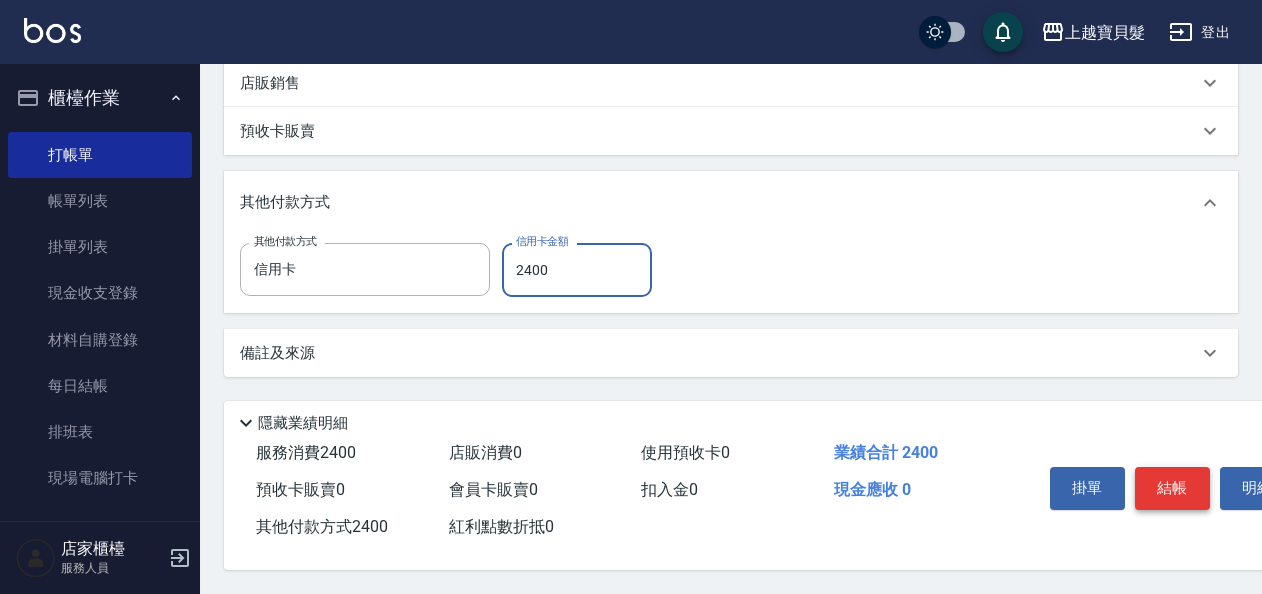 type on "2400" 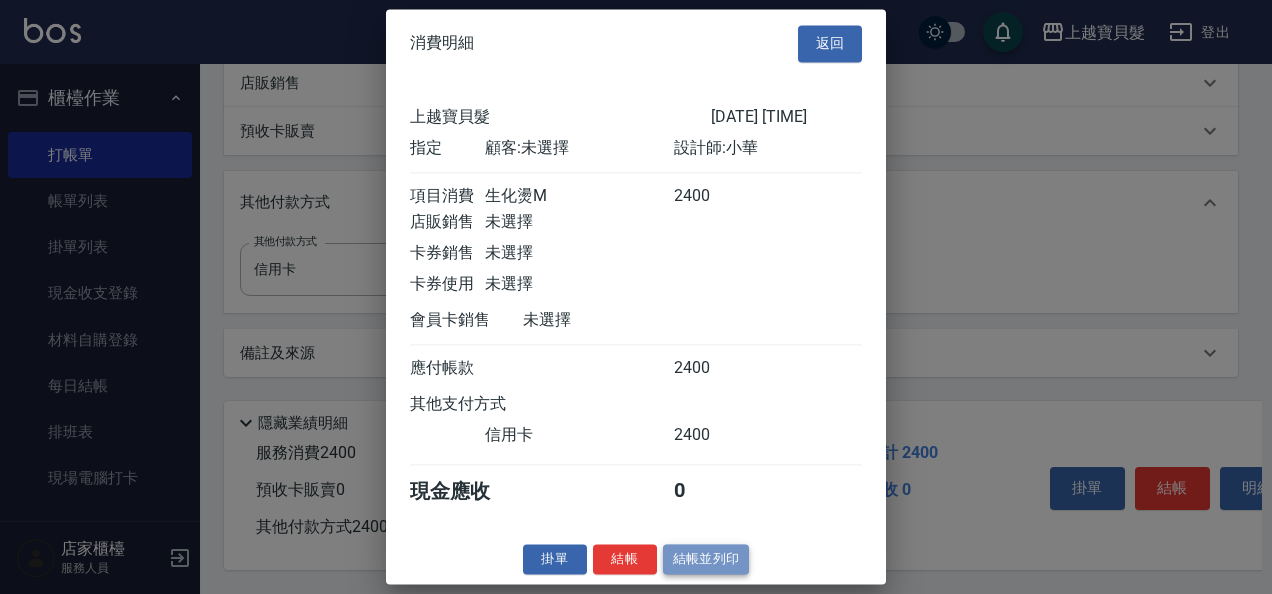 click on "結帳並列印" at bounding box center (706, 559) 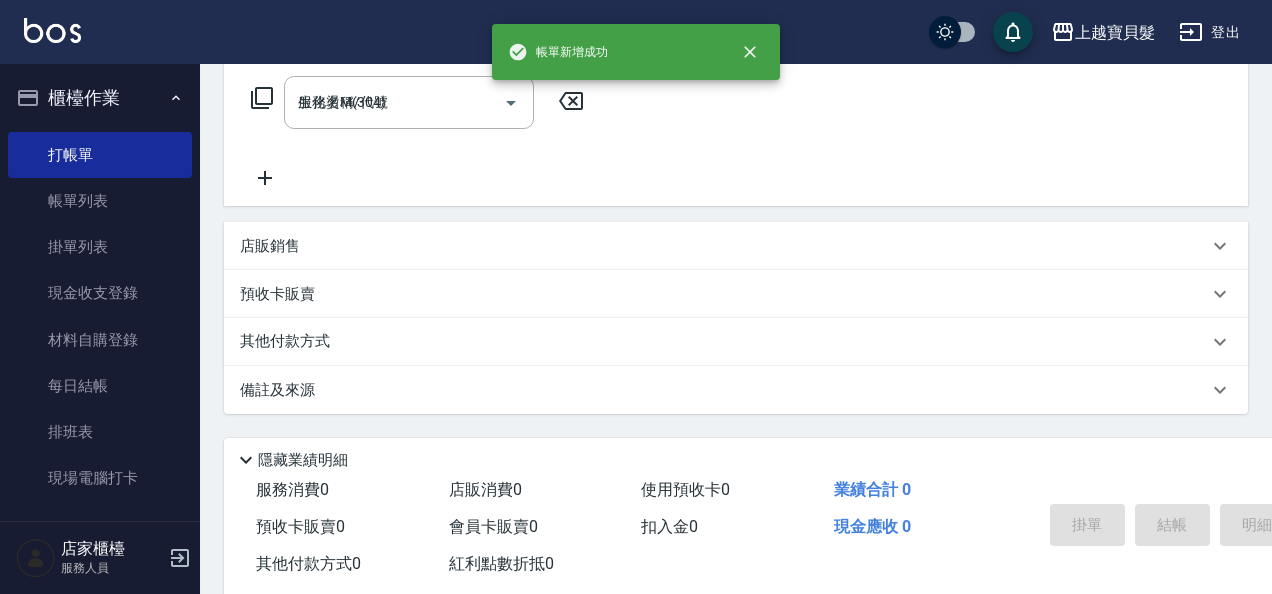 type on "[DATE] [TIME]" 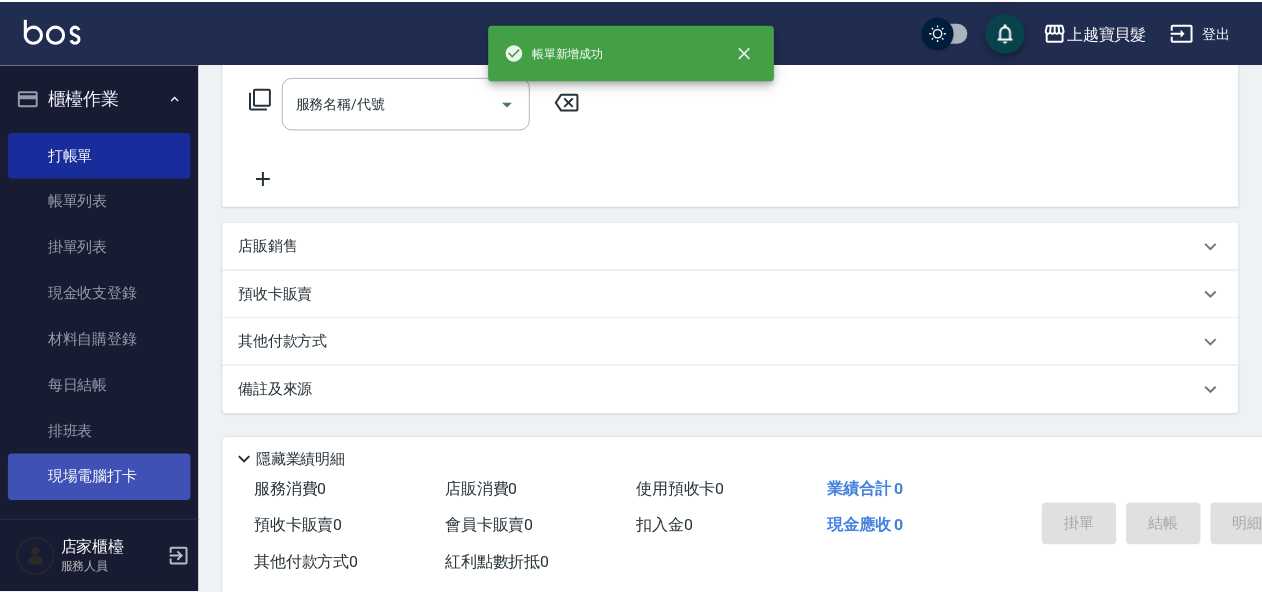 scroll, scrollTop: 0, scrollLeft: 0, axis: both 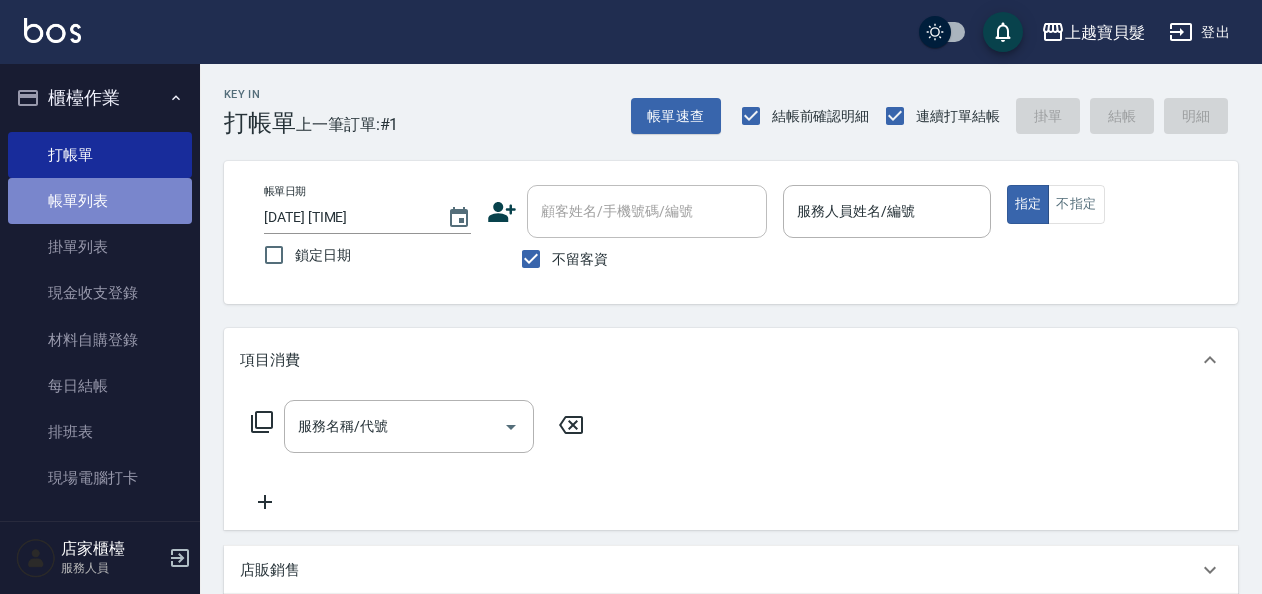 click on "帳單列表" at bounding box center (100, 201) 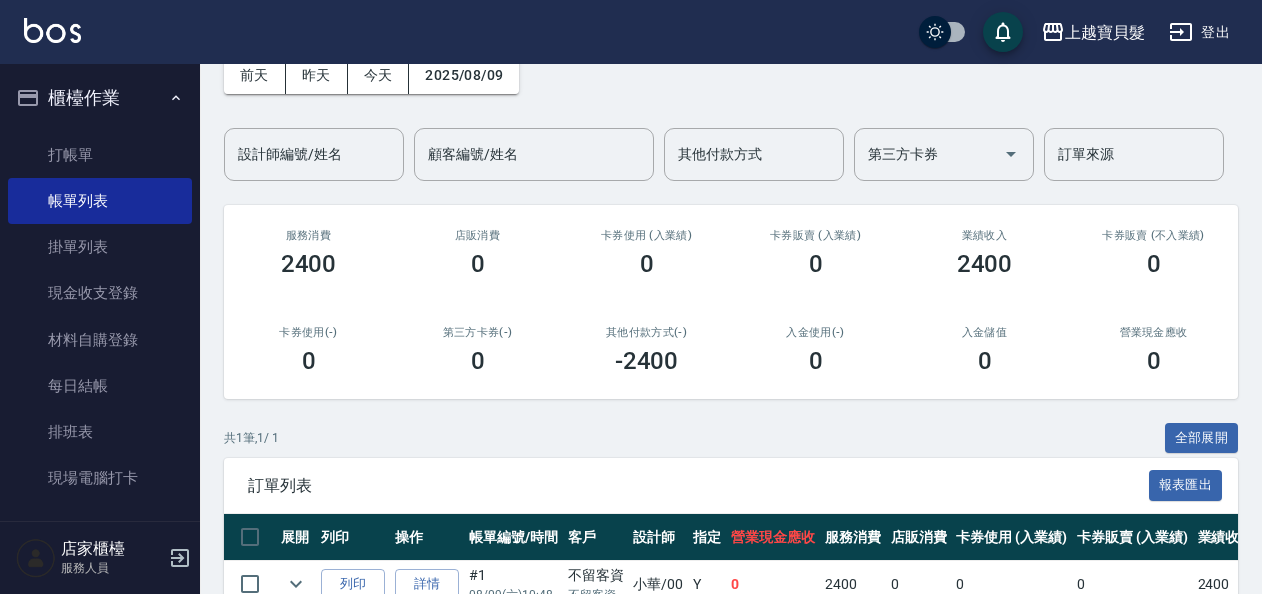 scroll, scrollTop: 11, scrollLeft: 0, axis: vertical 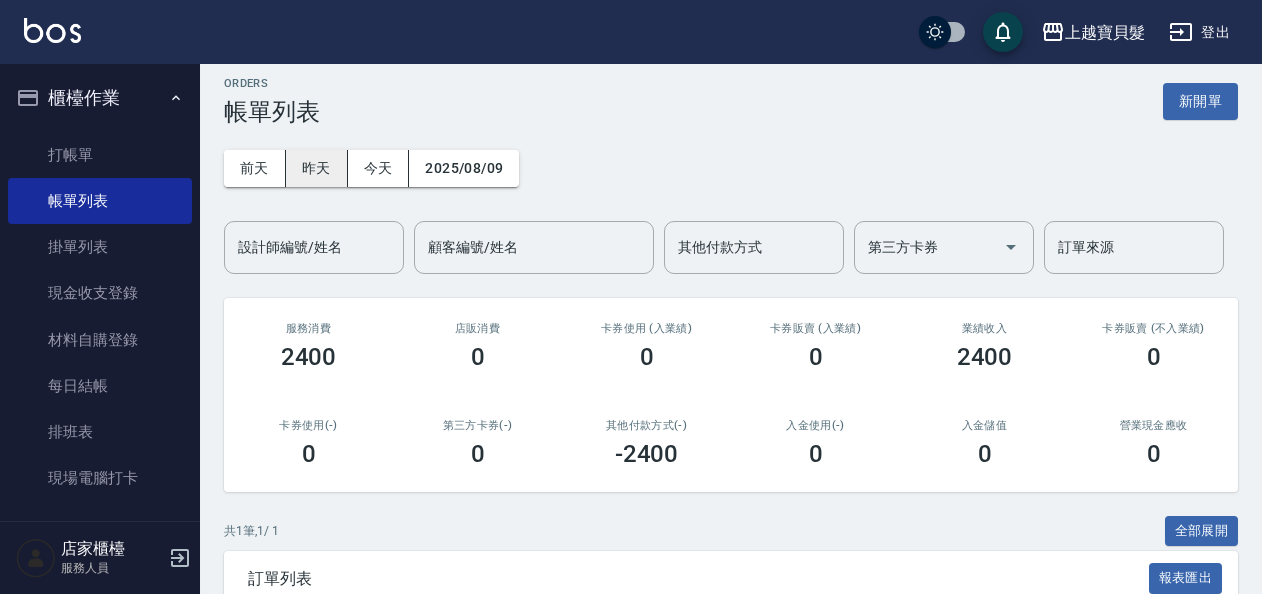click on "昨天" at bounding box center (317, 168) 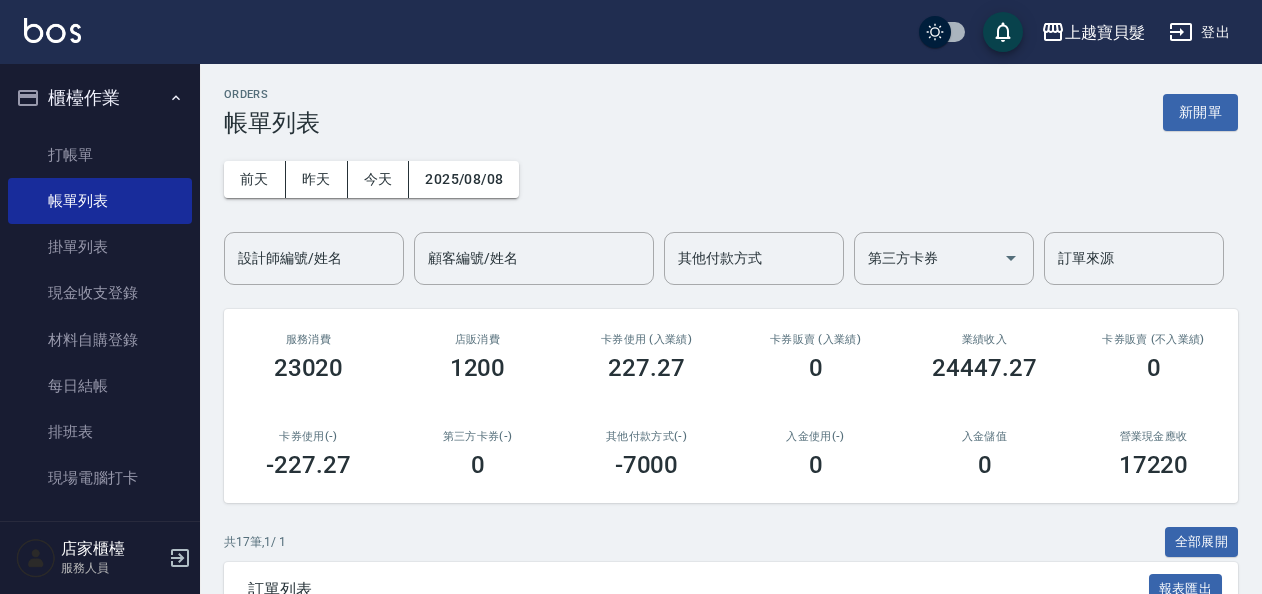 scroll, scrollTop: 0, scrollLeft: 0, axis: both 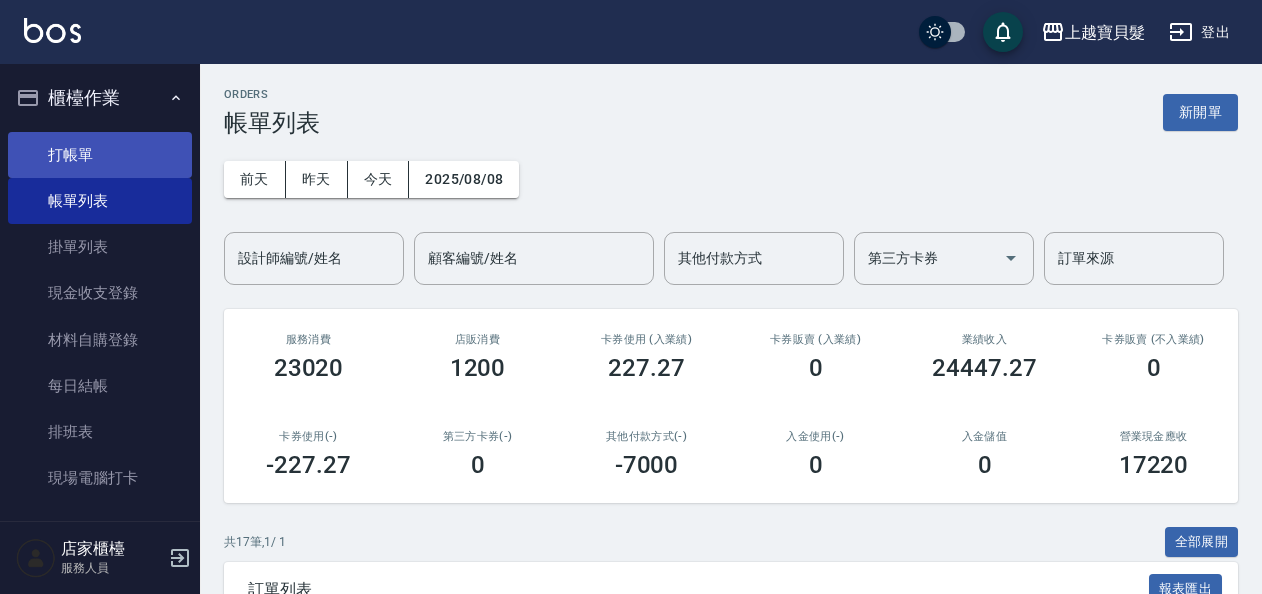 click on "打帳單" at bounding box center (100, 155) 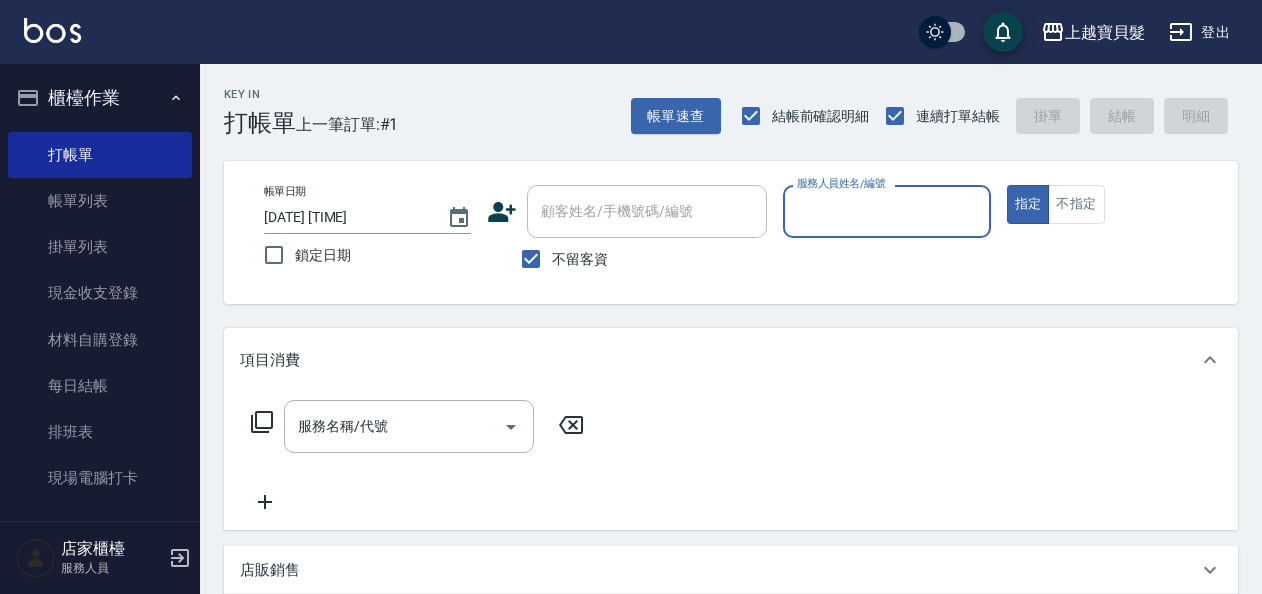 click on "服務人員姓名/編號" at bounding box center [886, 211] 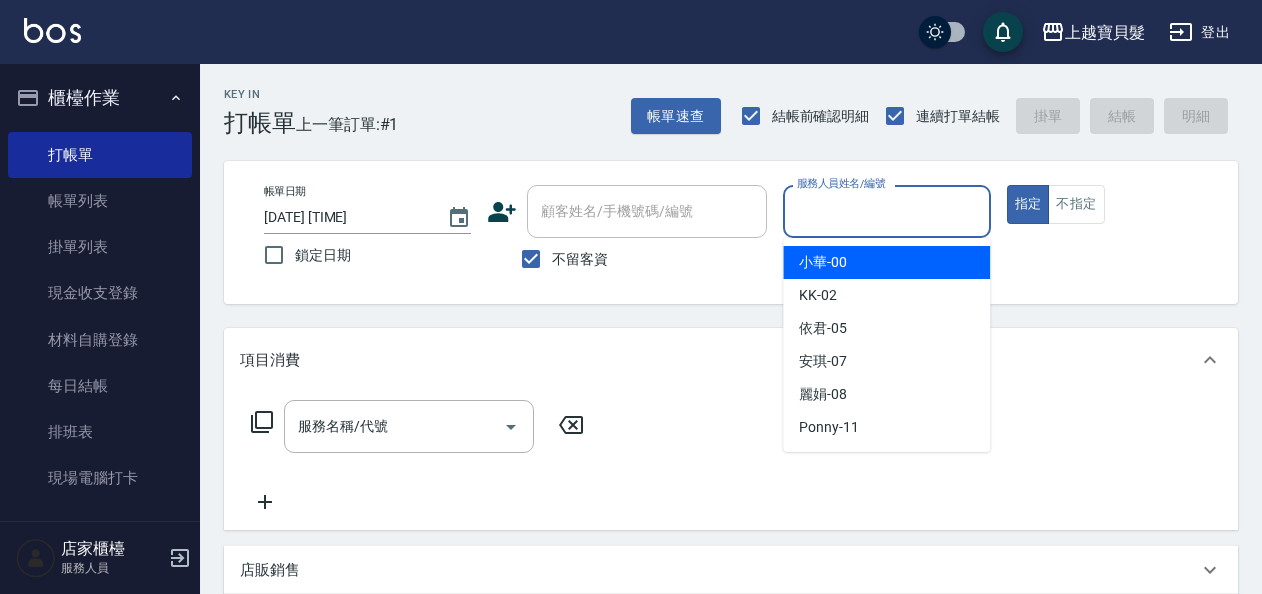 drag, startPoint x: 849, startPoint y: 265, endPoint x: 822, endPoint y: 273, distance: 28.160255 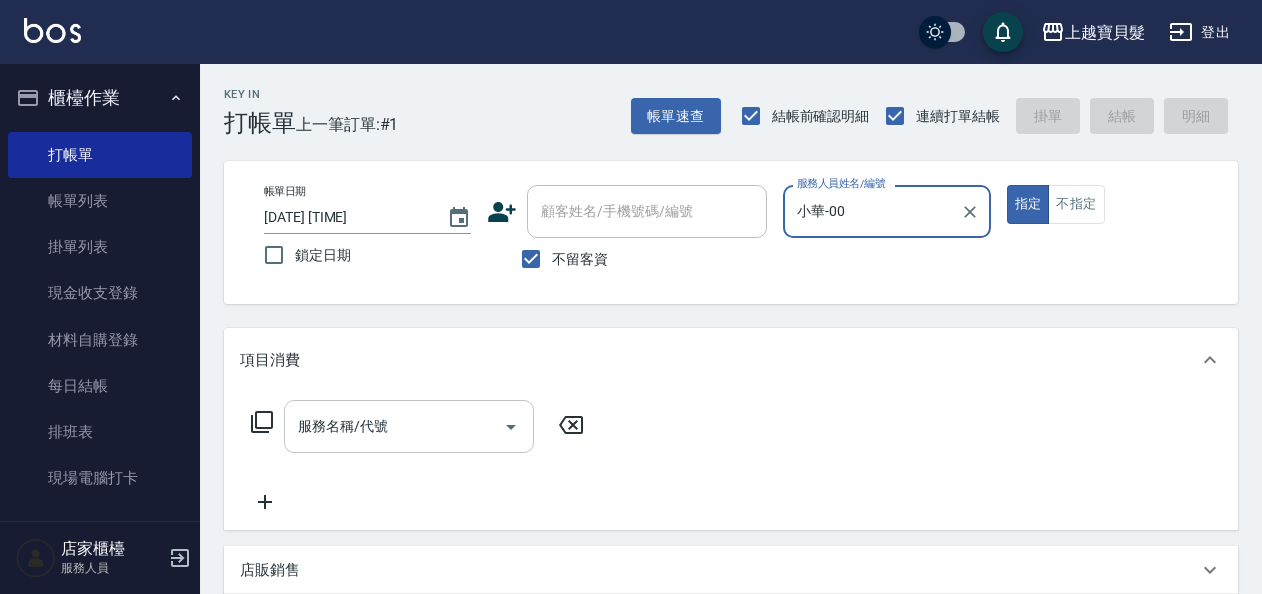 click on "服務名稱/代號" at bounding box center (394, 426) 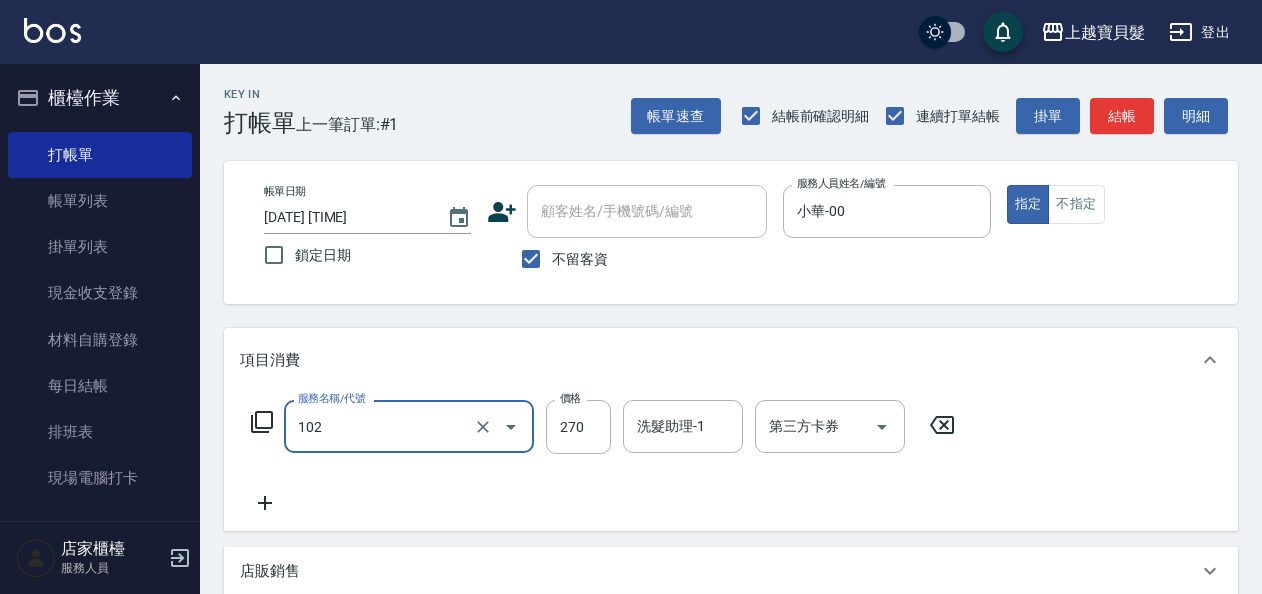 type on "洗+潤絲(102)" 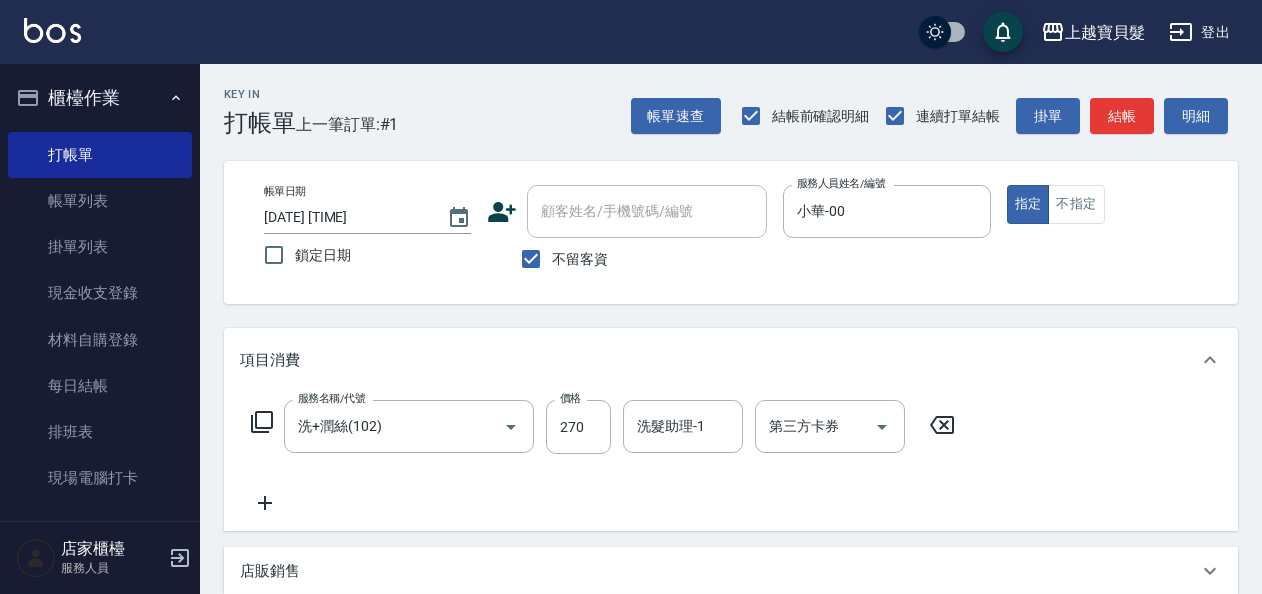 drag, startPoint x: 272, startPoint y: 504, endPoint x: 286, endPoint y: 504, distance: 14 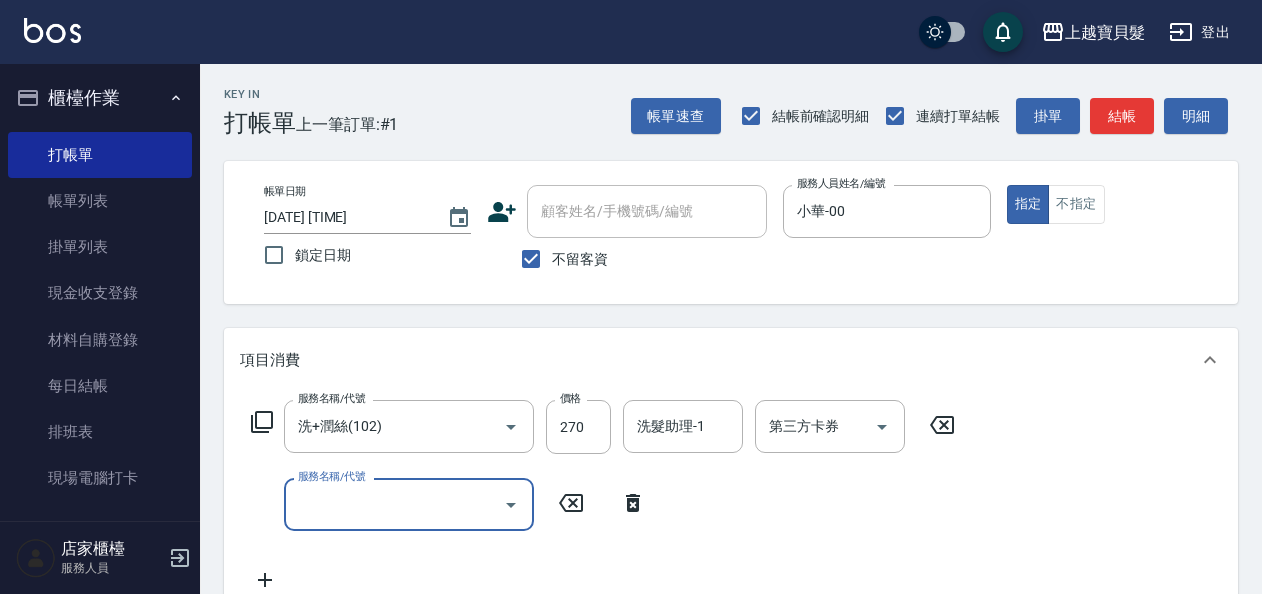 click on "服務名稱/代號" at bounding box center (394, 504) 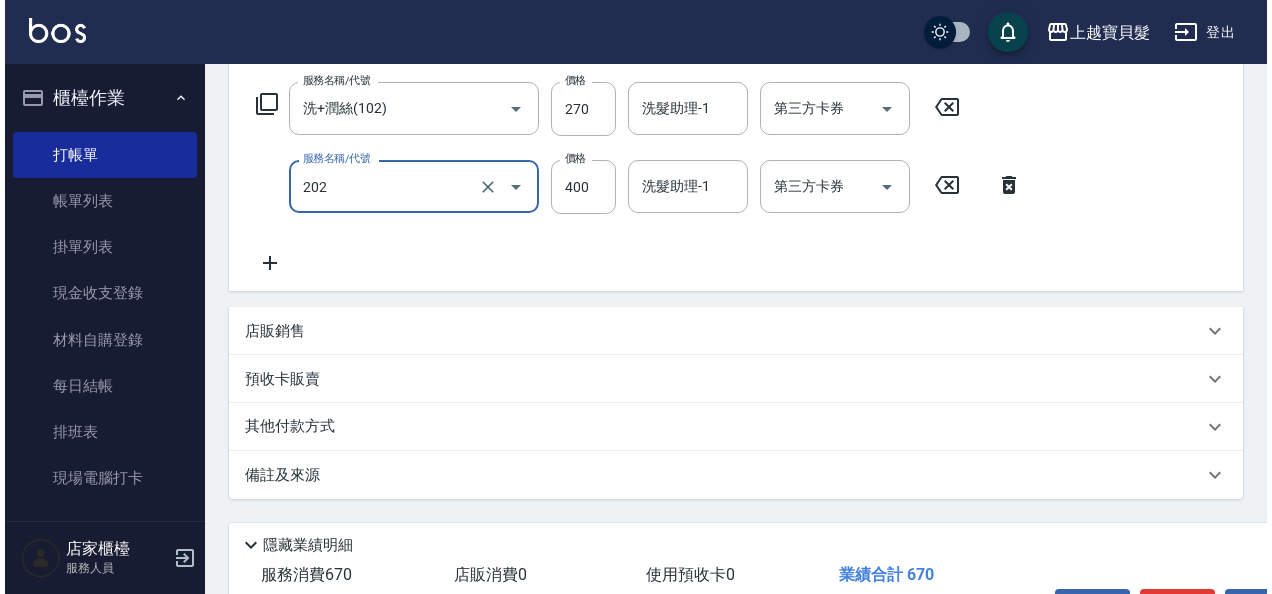 scroll, scrollTop: 447, scrollLeft: 0, axis: vertical 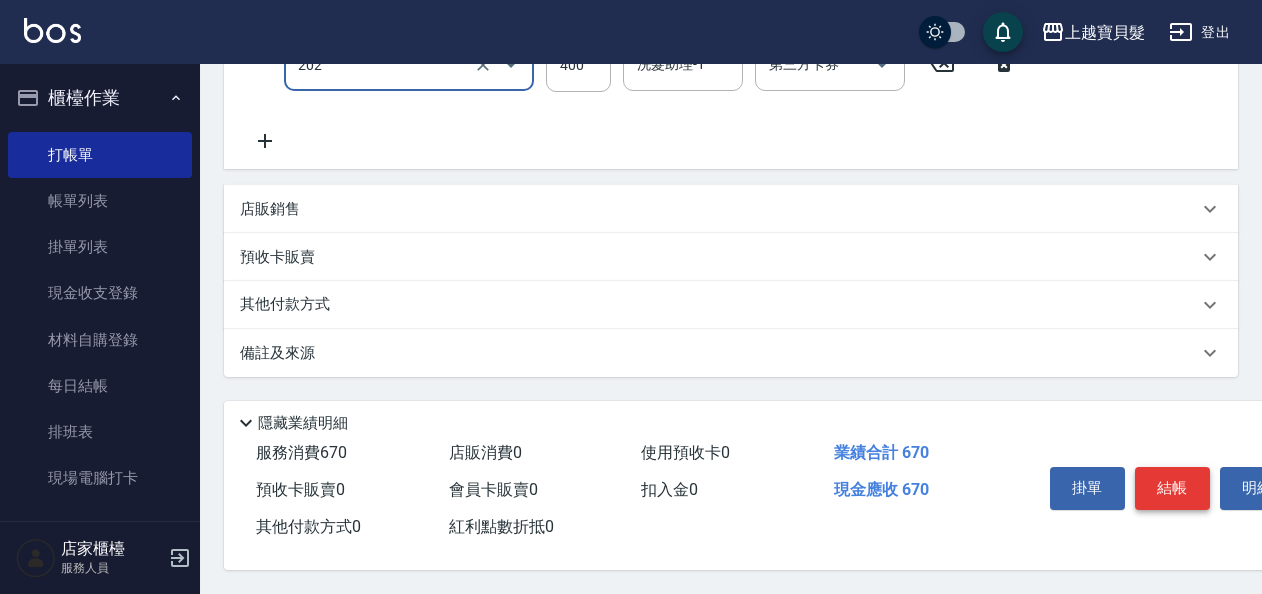 type on "剪髮(202)" 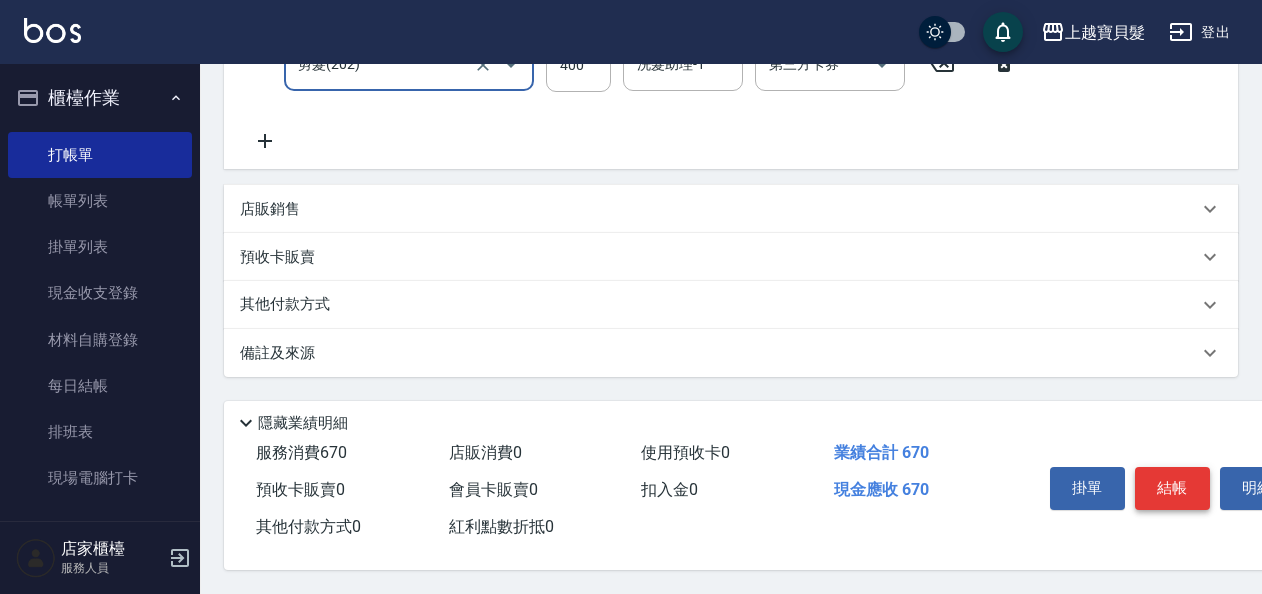 click on "結帳" at bounding box center (1172, 488) 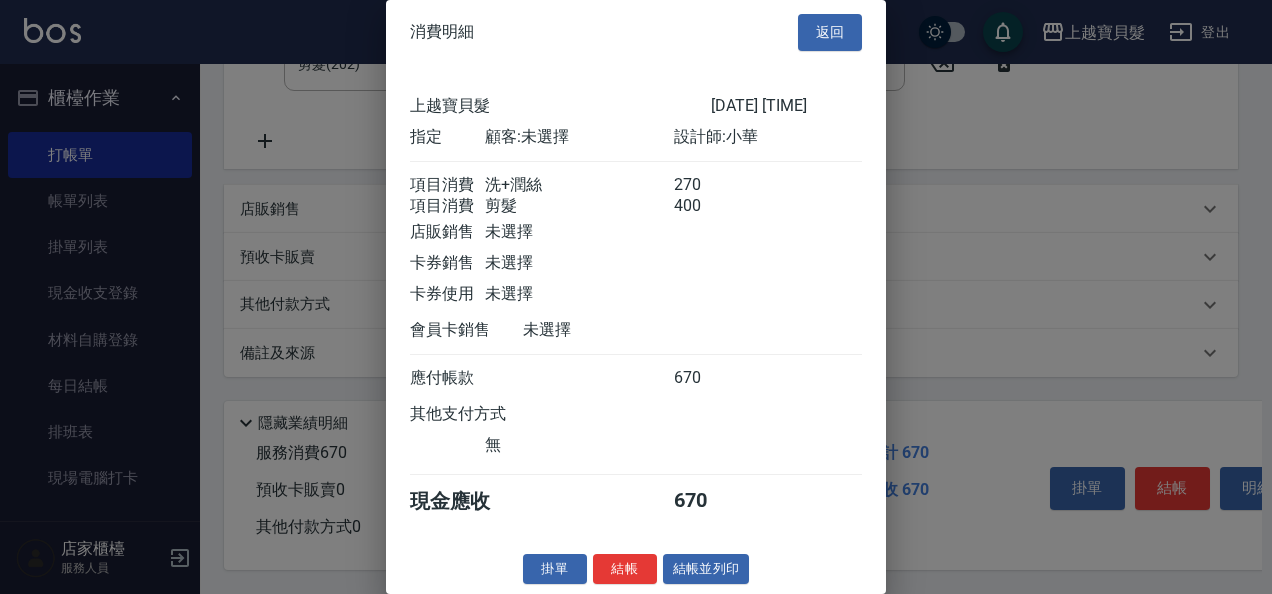 scroll, scrollTop: 28, scrollLeft: 0, axis: vertical 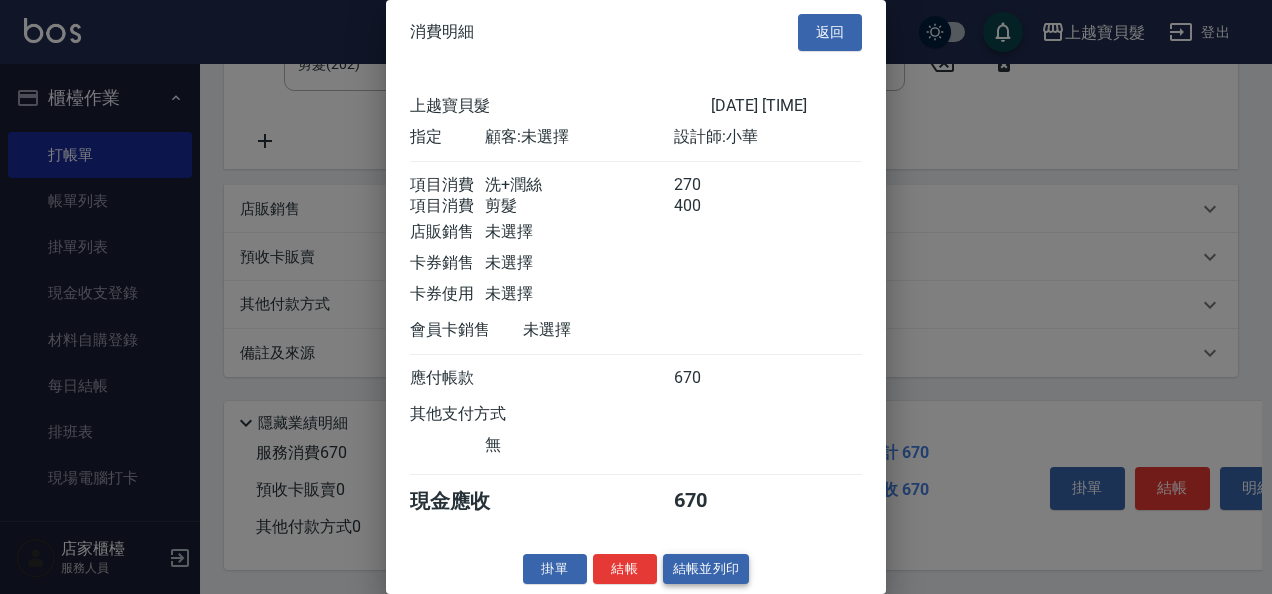 click on "結帳並列印" at bounding box center (706, 569) 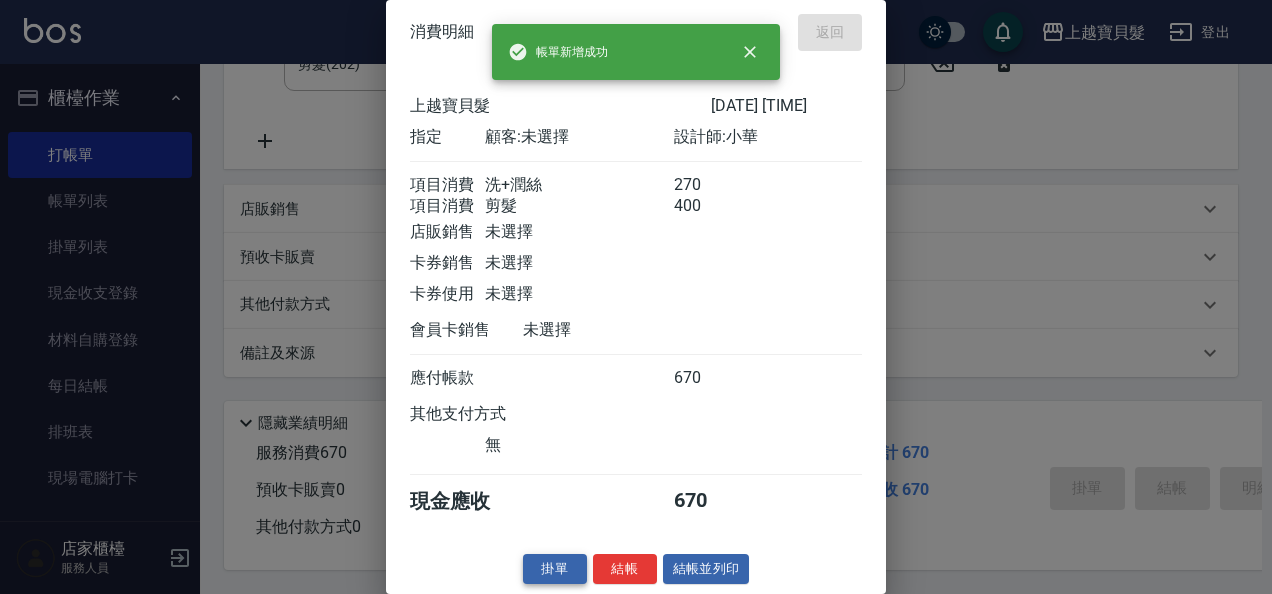 type 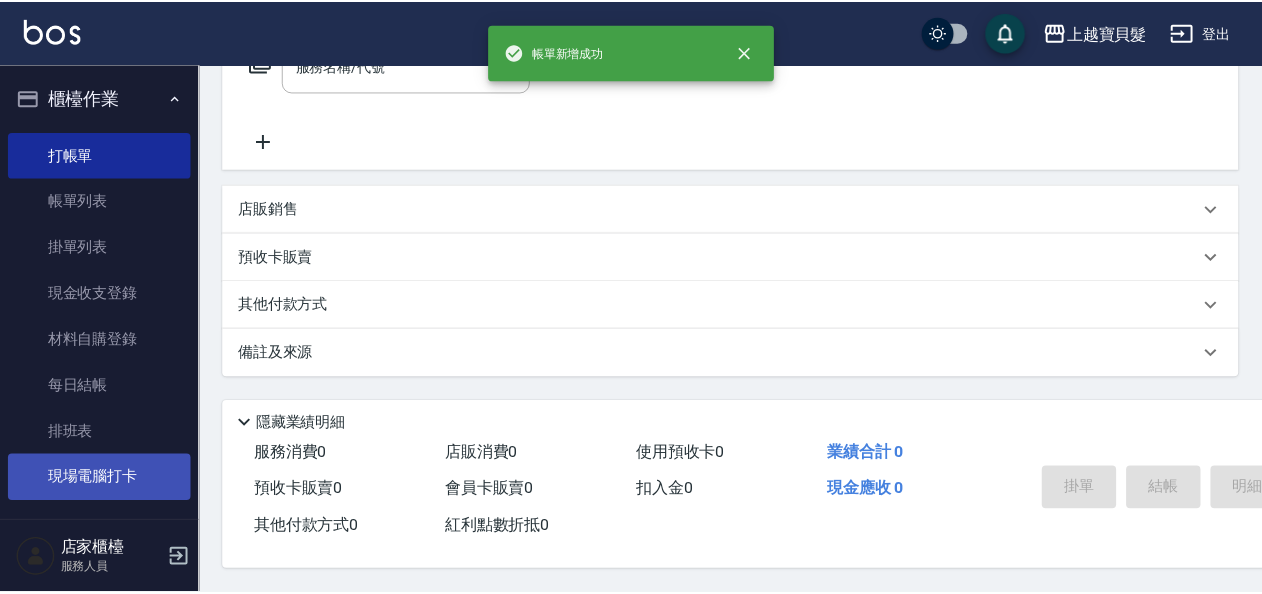 scroll, scrollTop: 0, scrollLeft: 0, axis: both 